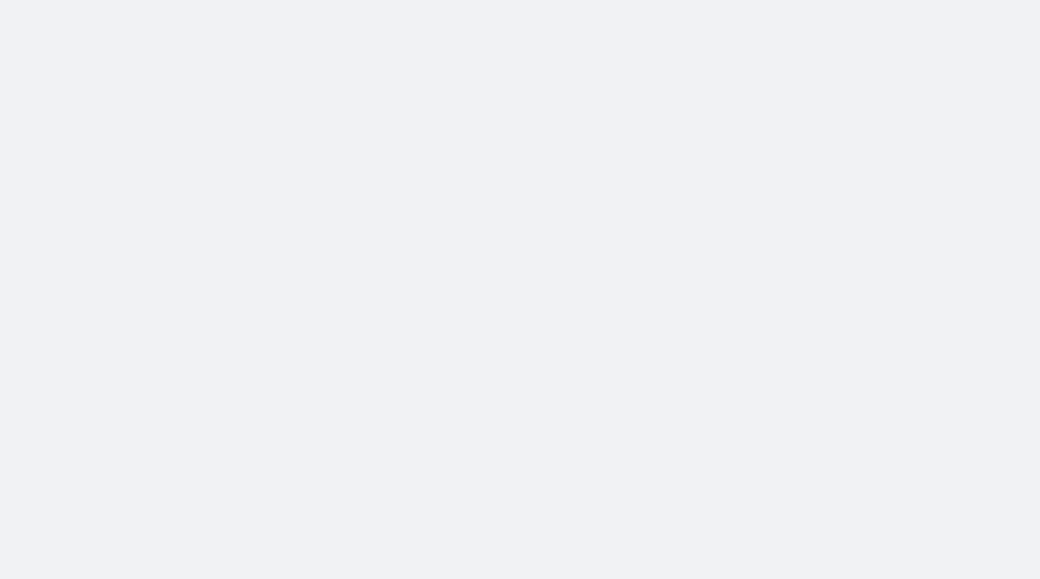 scroll, scrollTop: 0, scrollLeft: 0, axis: both 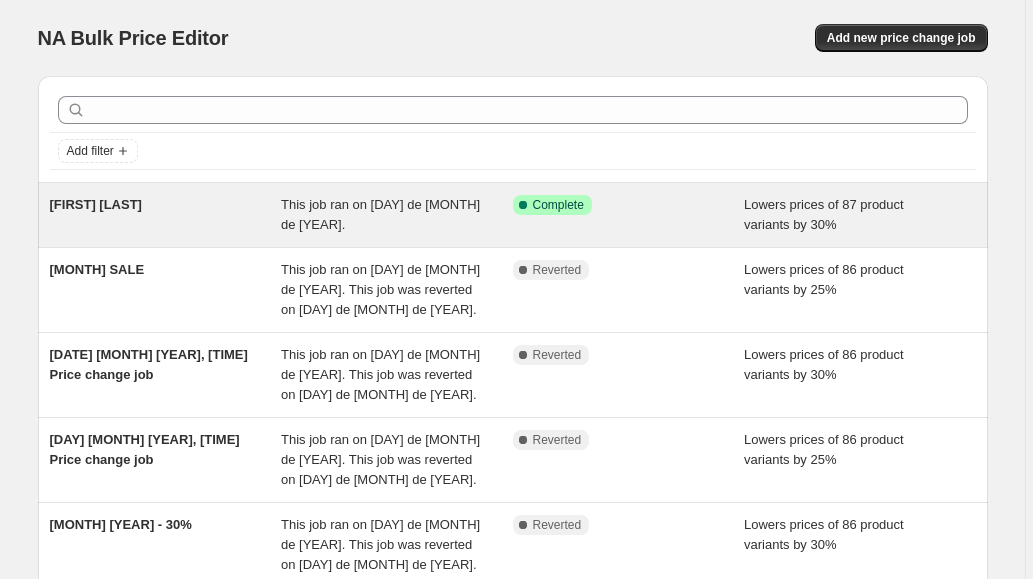 click on "[FIRST] [LAST]" at bounding box center [96, 204] 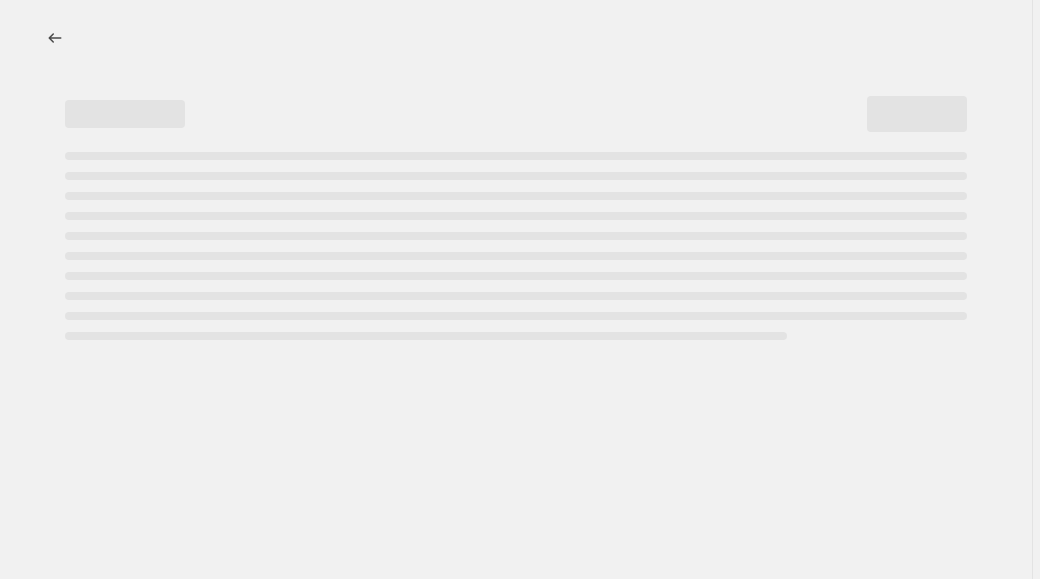 select on "percentage" 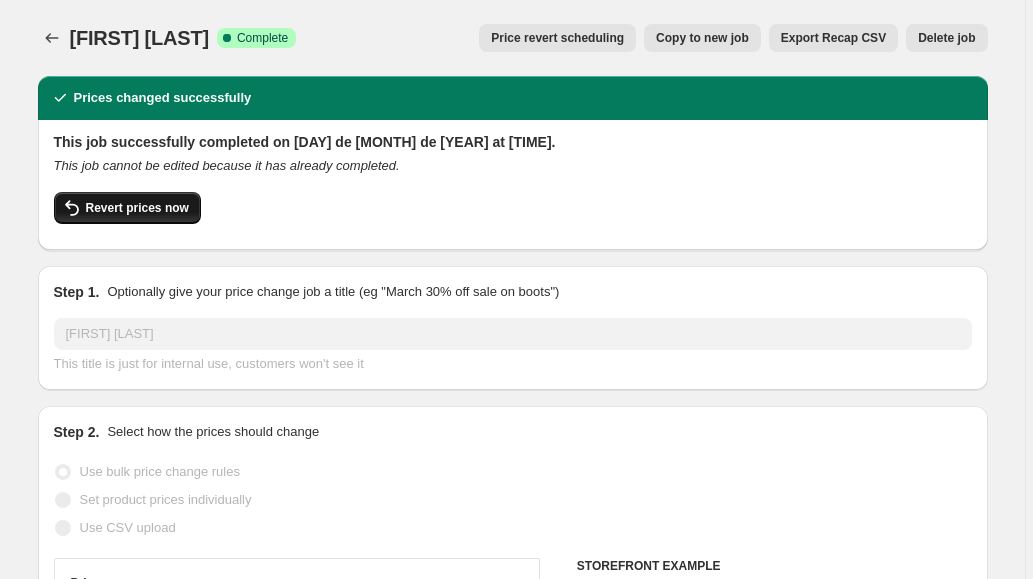 click on "Revert prices now" at bounding box center (137, 208) 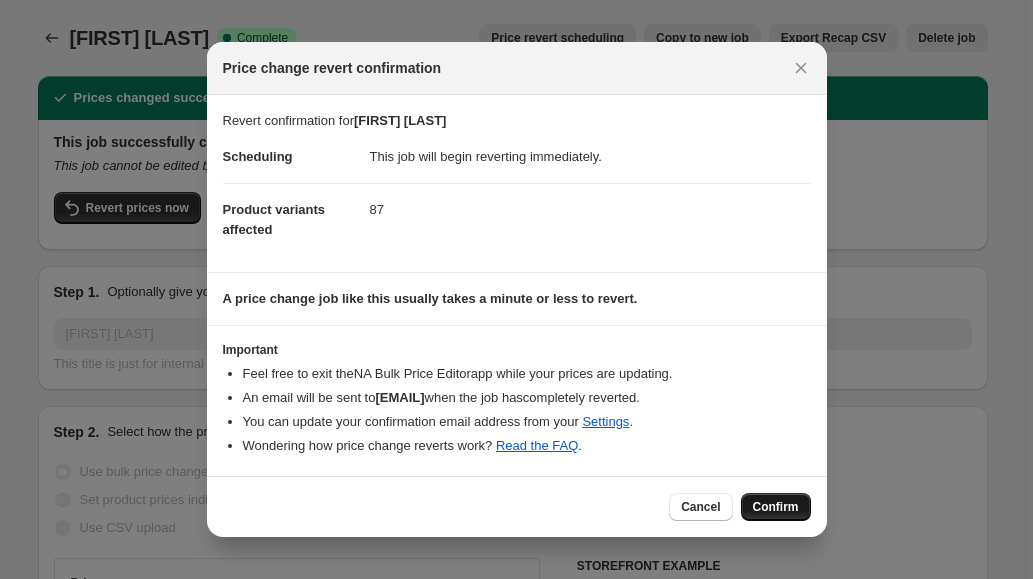 click on "Confirm" at bounding box center (776, 507) 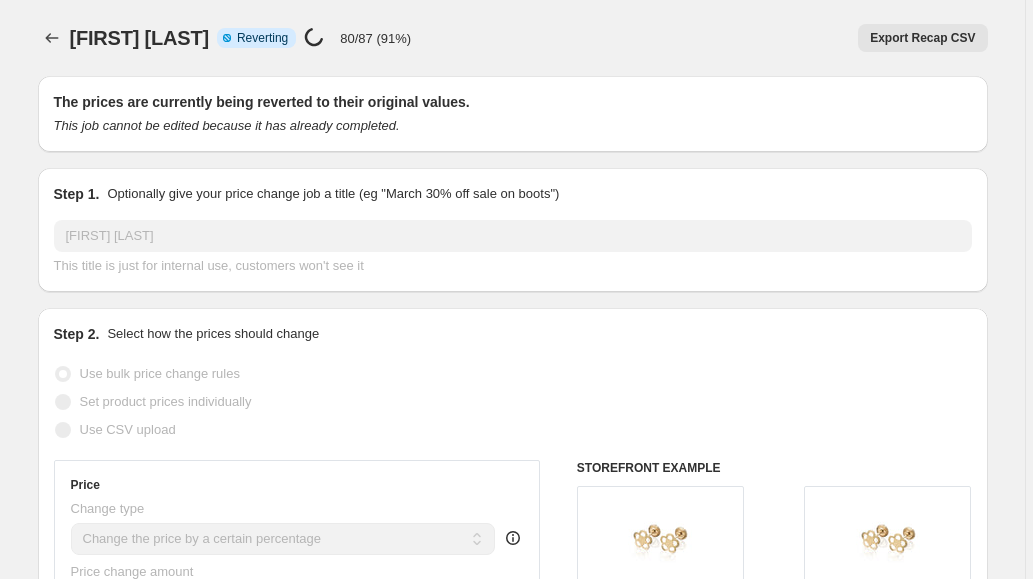 select on "percentage" 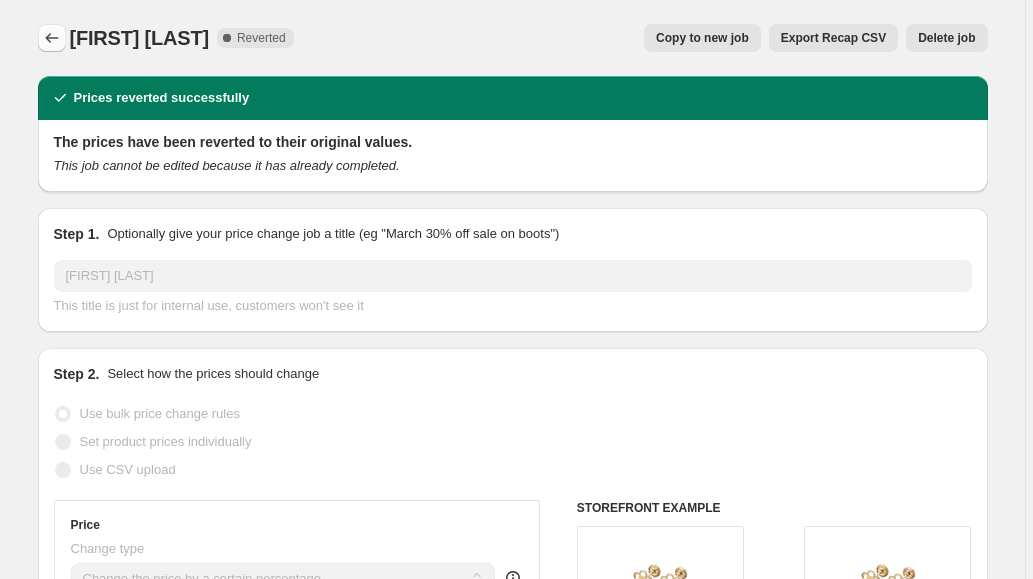 click 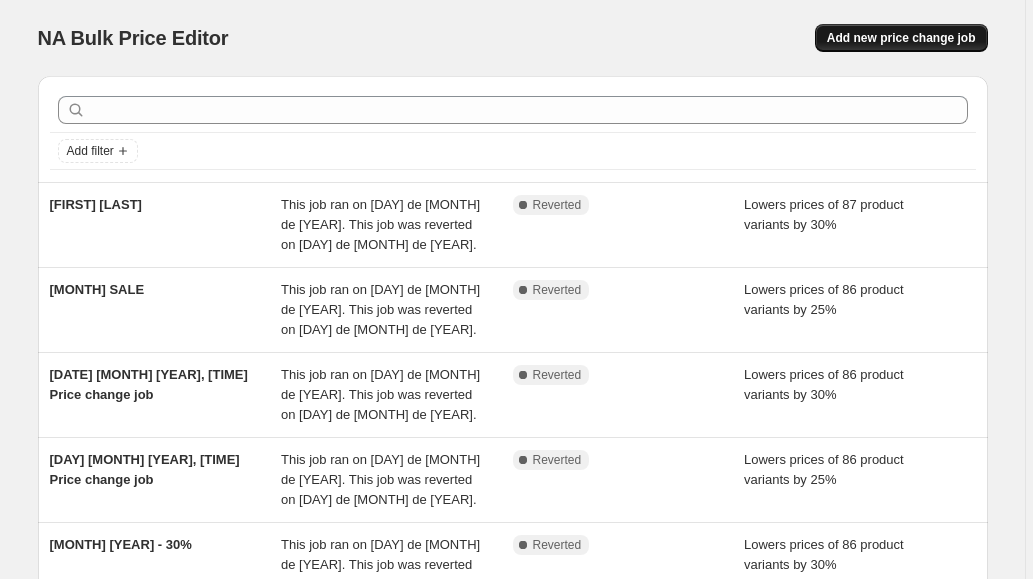 click on "Add new price change job" at bounding box center (901, 38) 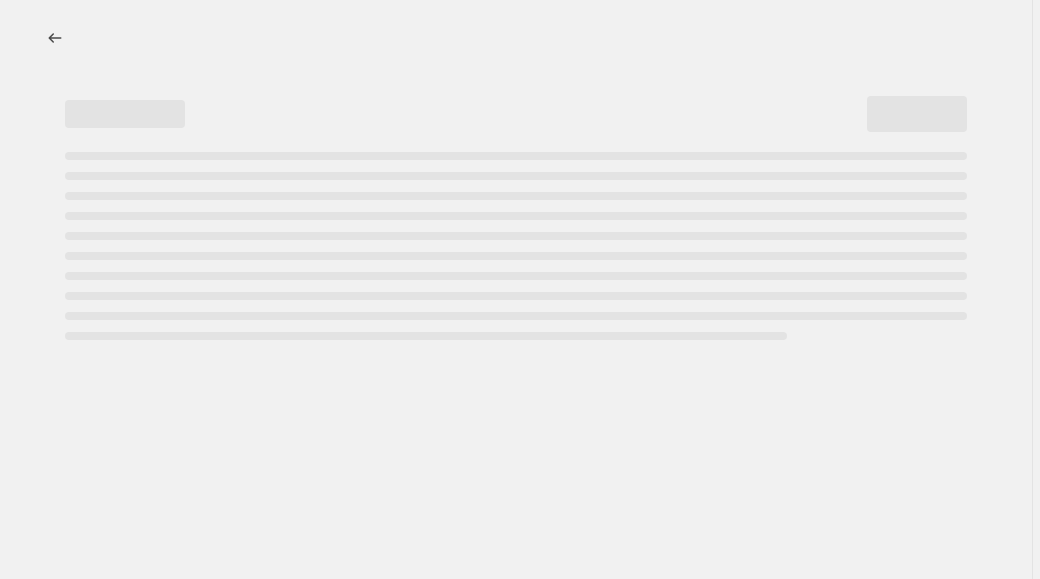 select on "percentage" 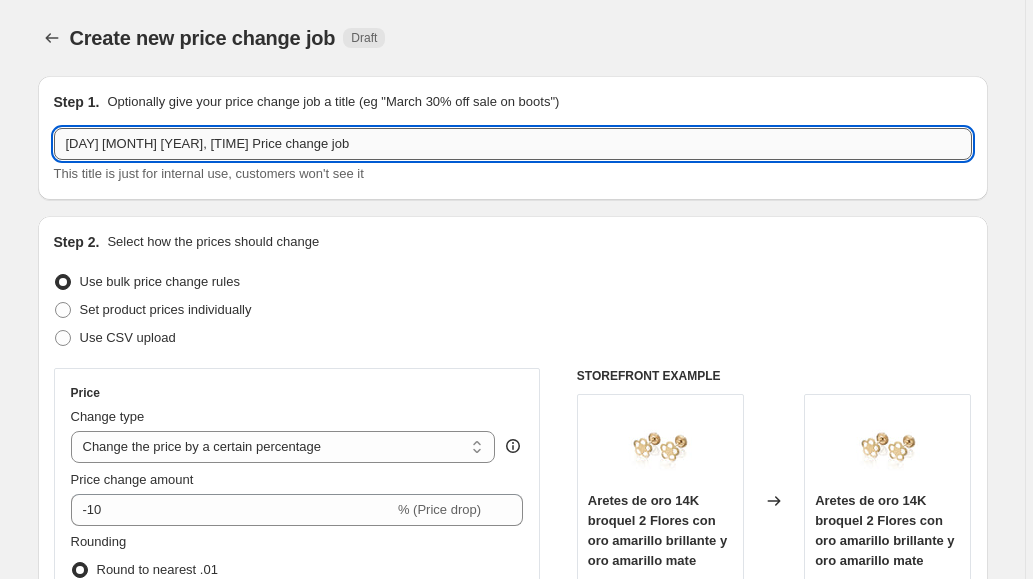 click on "[DAY] [MONTH] [YEAR], [TIME] Price change job" at bounding box center [513, 144] 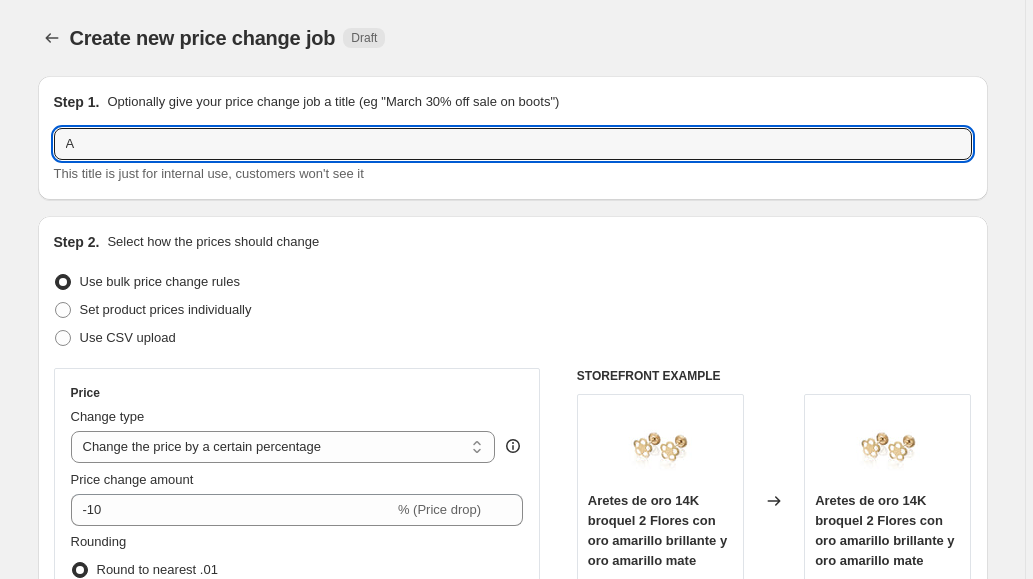 drag, startPoint x: 327, startPoint y: 139, endPoint x: 6, endPoint y: 149, distance: 321.15573 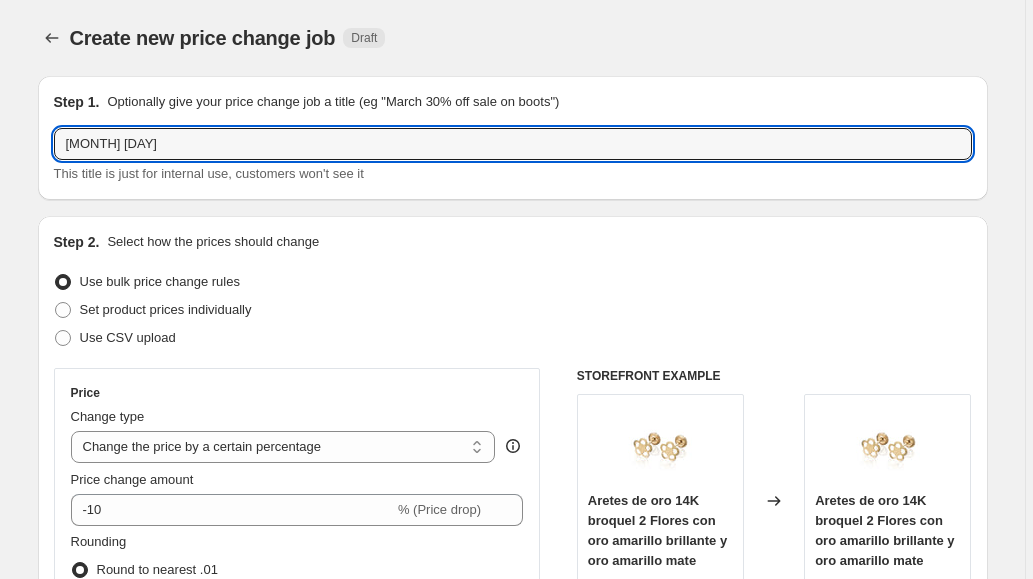 scroll, scrollTop: 210, scrollLeft: 0, axis: vertical 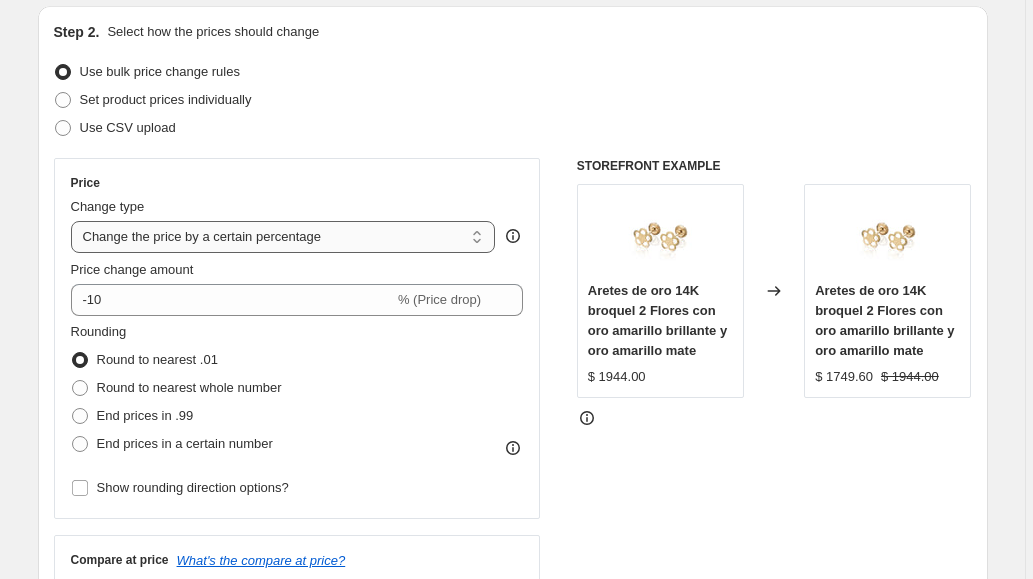 type on "[MONTH] [DAY]" 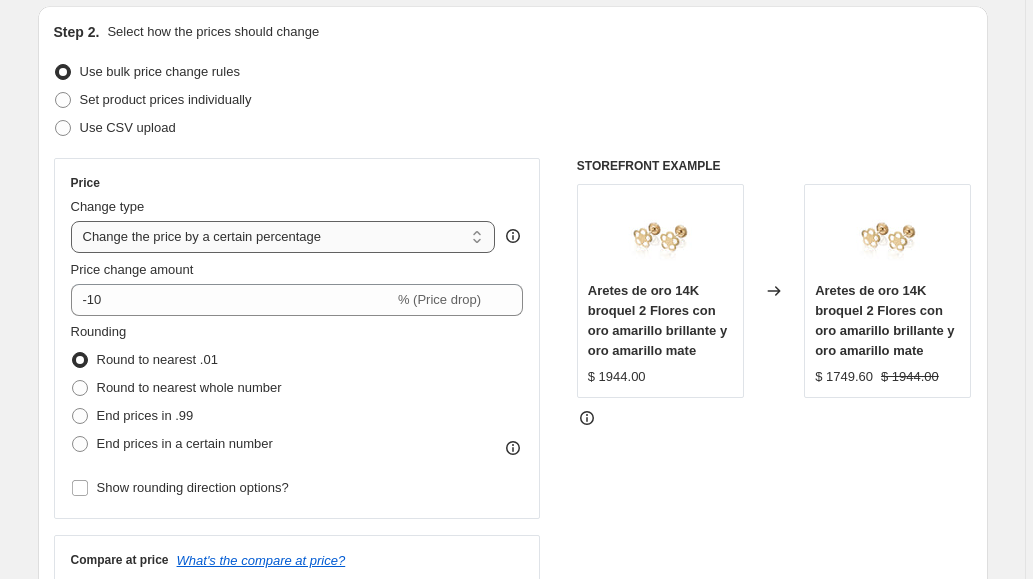 select on "ecap" 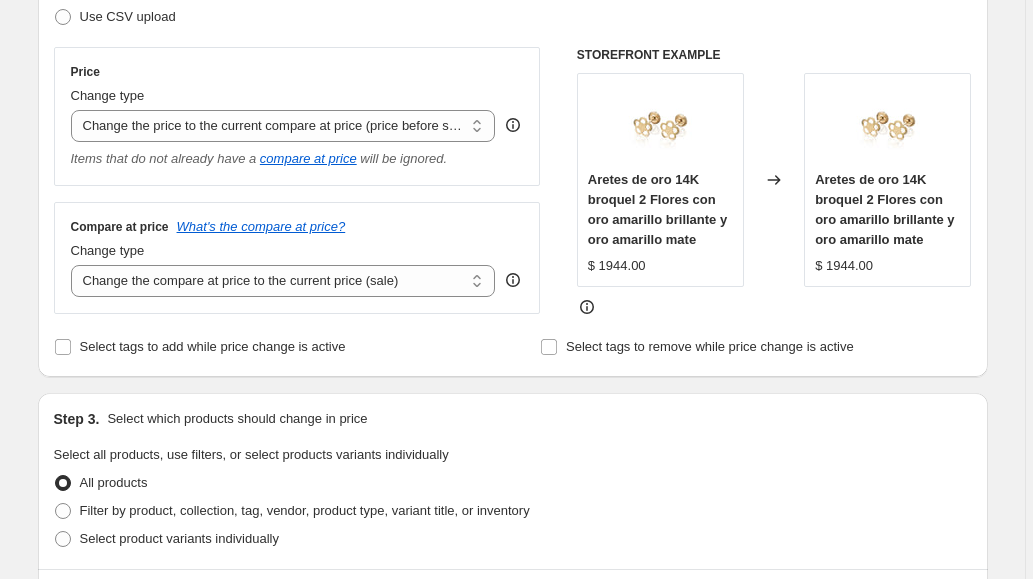 scroll, scrollTop: 324, scrollLeft: 0, axis: vertical 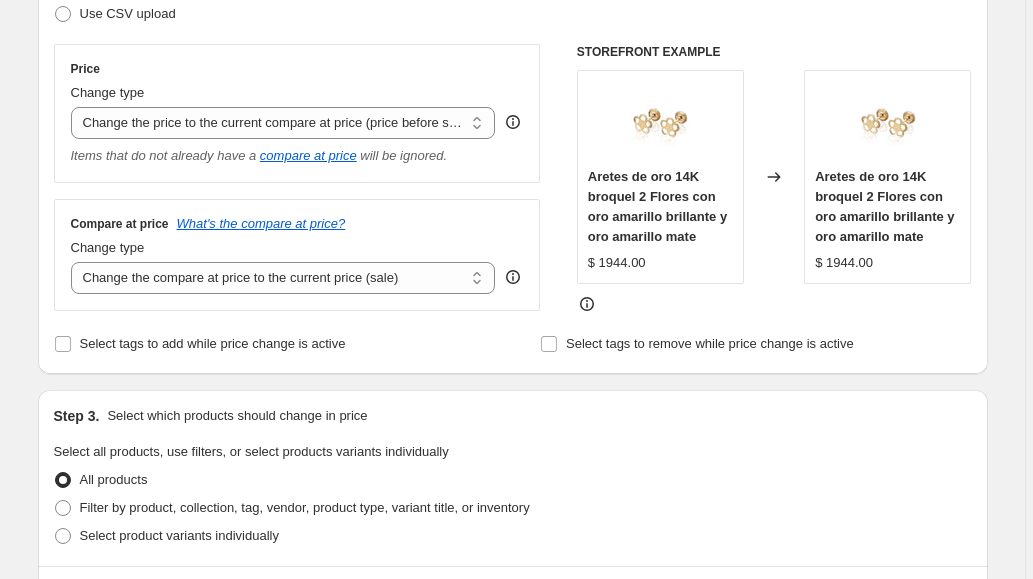 click on "Compare at price What's the compare at price? Change type Change the compare at price to the current price (sale) Change the compare at price to a certain amount Change the compare at price by a certain amount Change the compare at price by a certain percentage Change the compare at price by a certain amount relative to the actual price Change the compare at price by a certain percentage relative to the actual price Don't change the compare at price Remove the compare at price Change the compare at price to the current price (sale)" at bounding box center (297, 255) 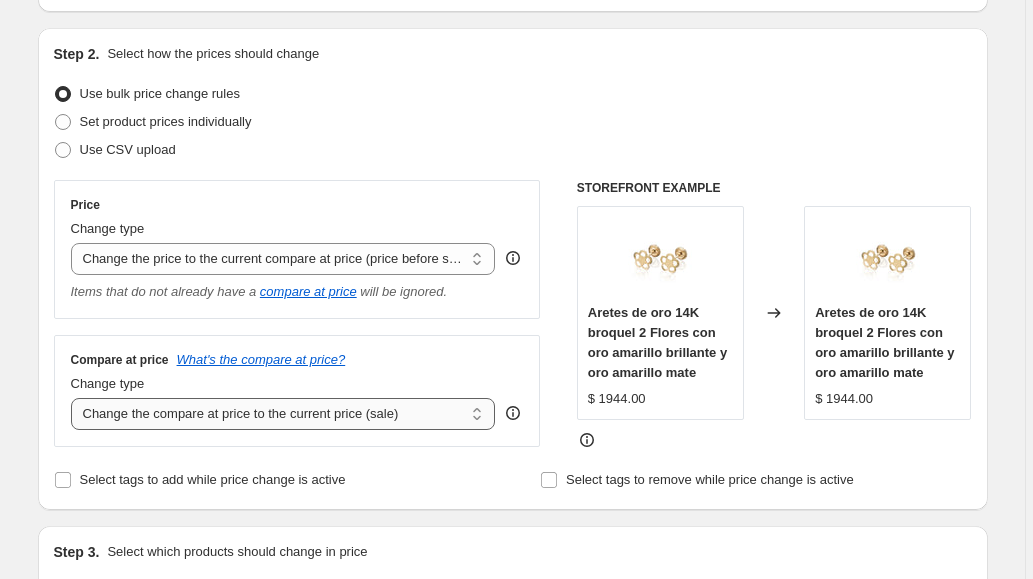 scroll, scrollTop: 189, scrollLeft: 0, axis: vertical 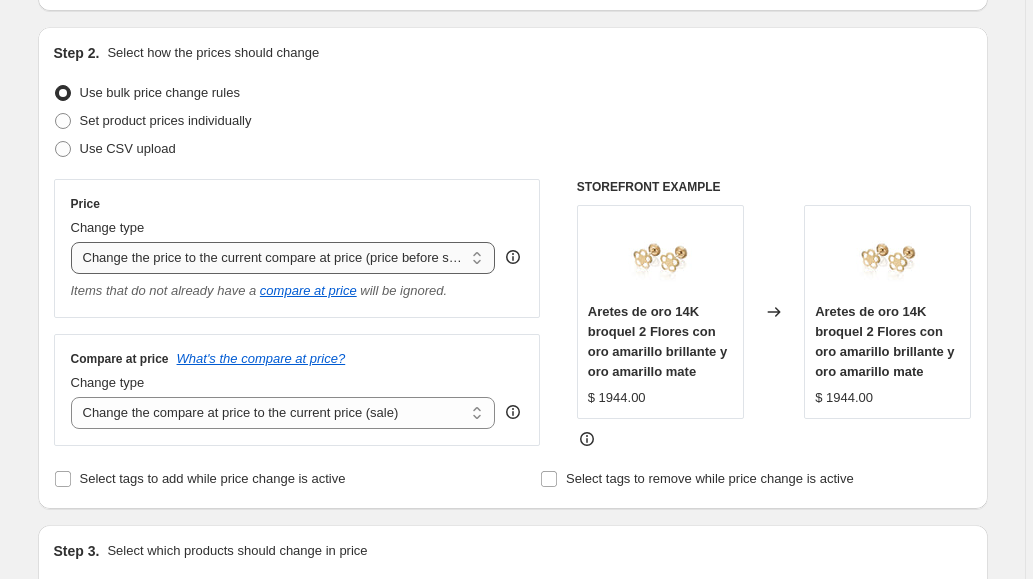 click on "Change the price to a certain amount Change the price by a certain amount Change the price by a certain percentage Change the price to the current compare at price (price before sale) Change the price by a certain amount relative to the compare at price Change the price by a certain percentage relative to the compare at price Don't change the price Change the price by a certain percentage relative to the cost per item Change price to certain cost margin" at bounding box center [283, 258] 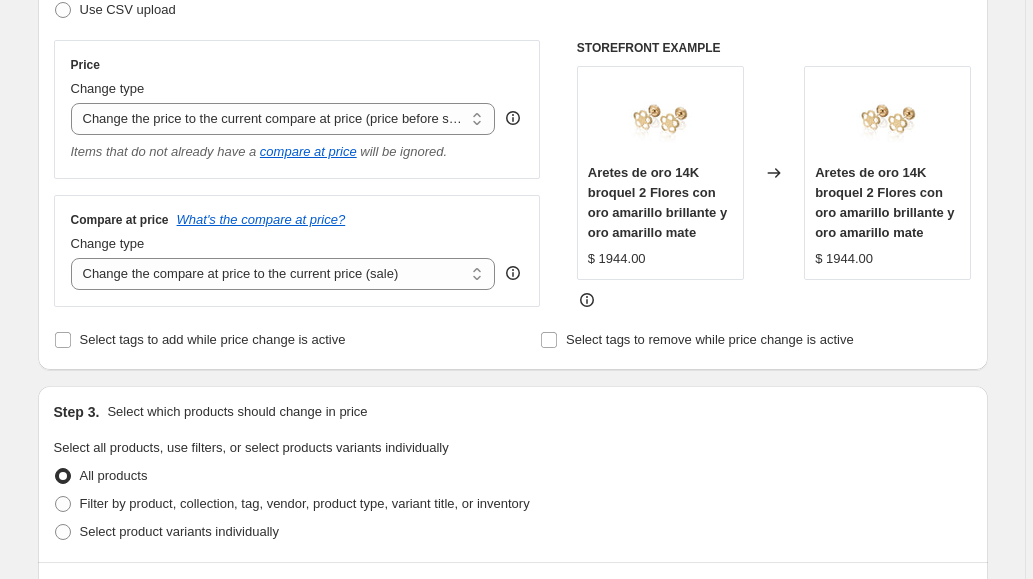 scroll, scrollTop: 329, scrollLeft: 0, axis: vertical 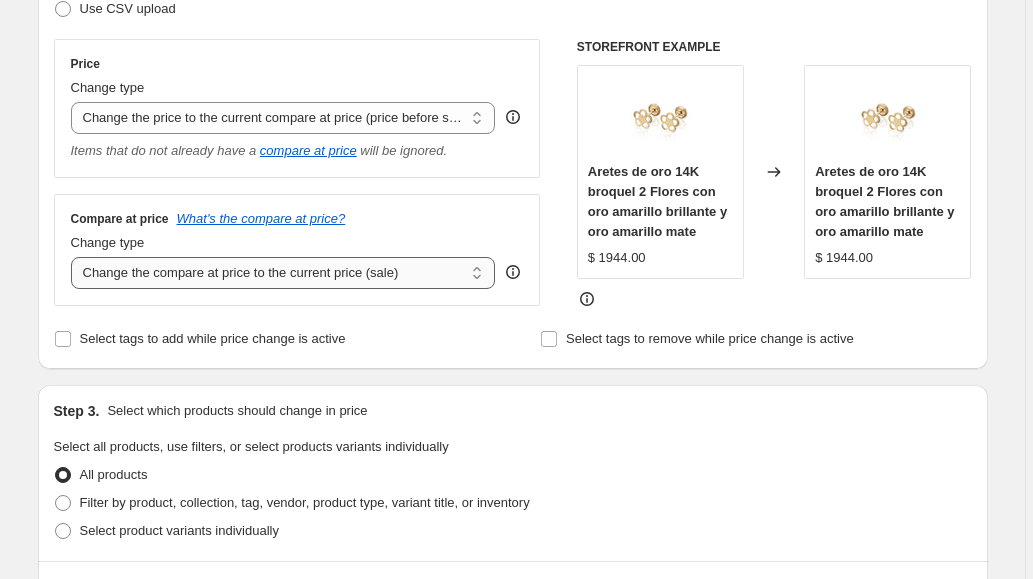 click on "Change the compare at price to the current price (sale) Change the compare at price to a certain amount Change the compare at price by a certain amount Change the compare at price by a certain percentage Change the compare at price by a certain amount relative to the actual price Change the compare at price by a certain percentage relative to the actual price Don't change the compare at price Remove the compare at price" at bounding box center (283, 273) 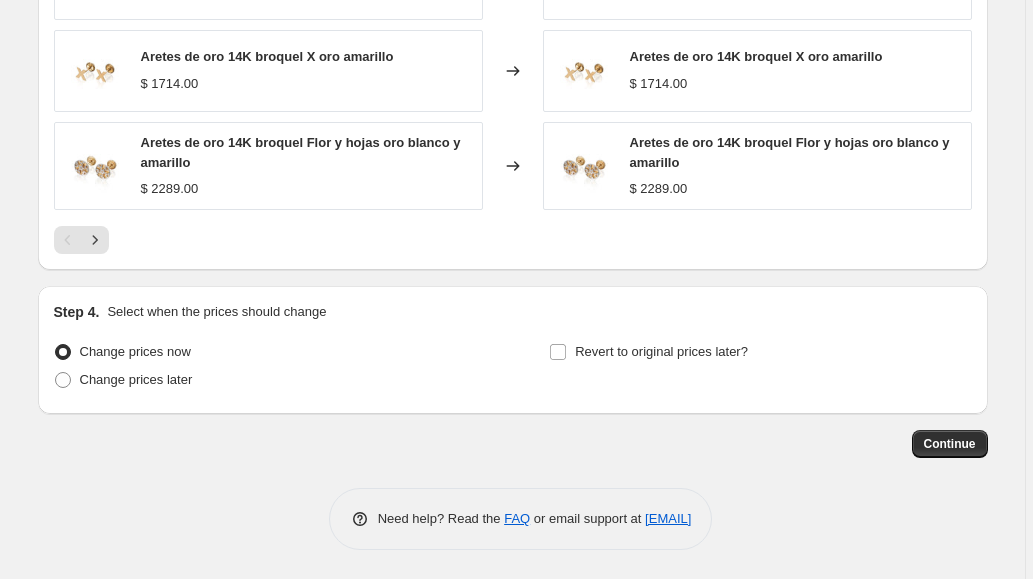 scroll, scrollTop: 0, scrollLeft: 0, axis: both 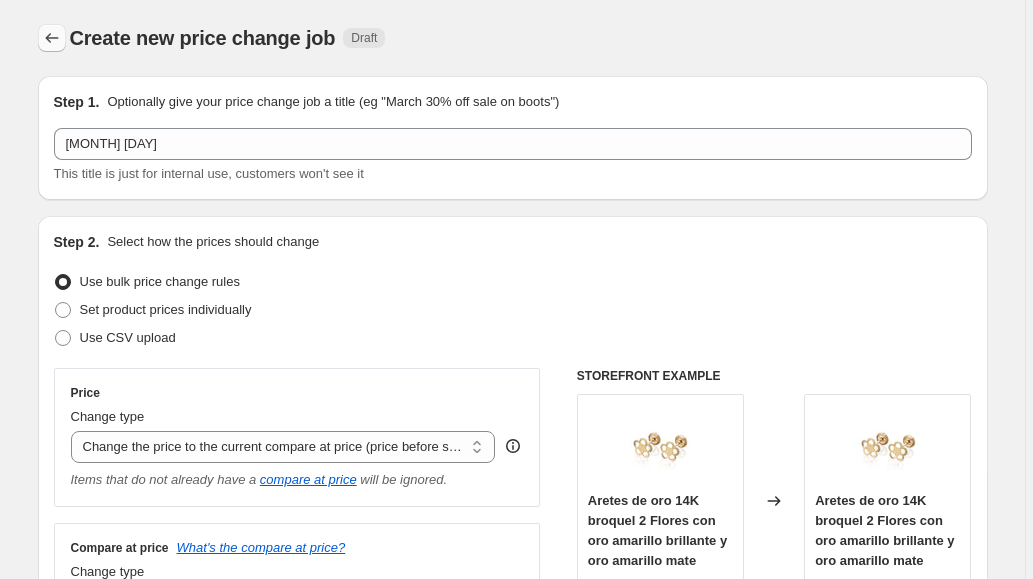 click 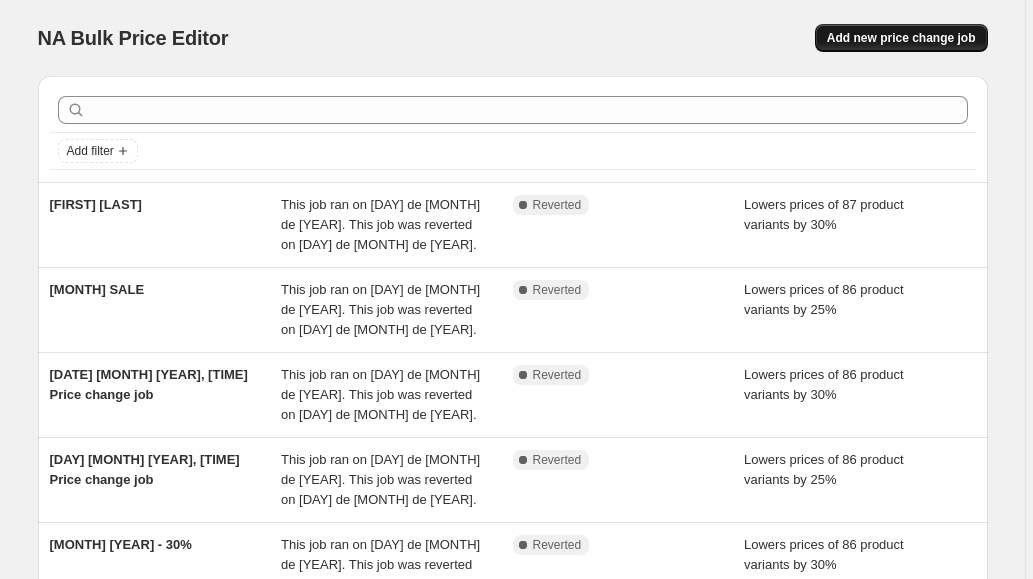 click on "Add new price change job" at bounding box center (901, 38) 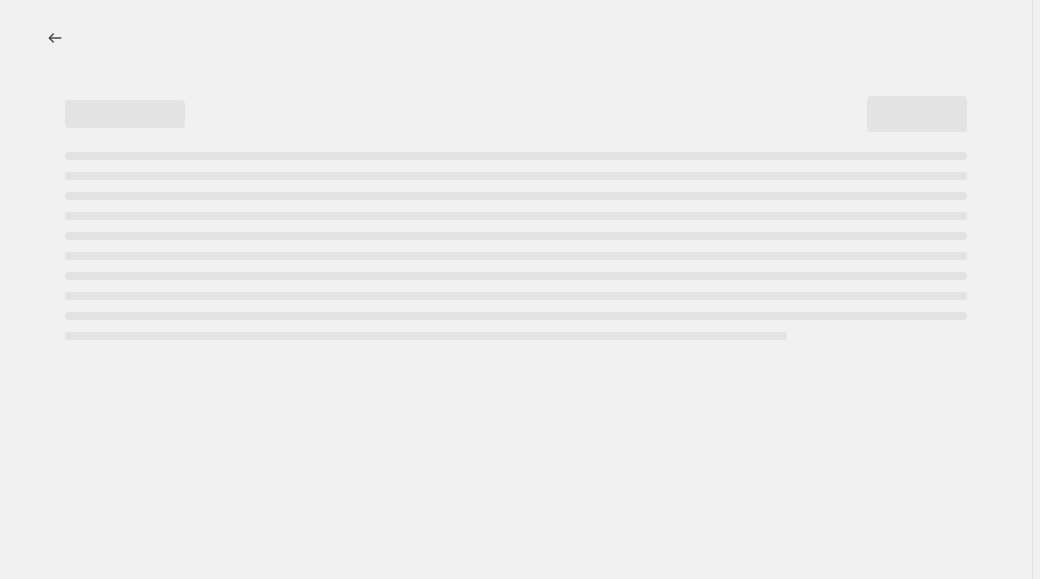 select on "percentage" 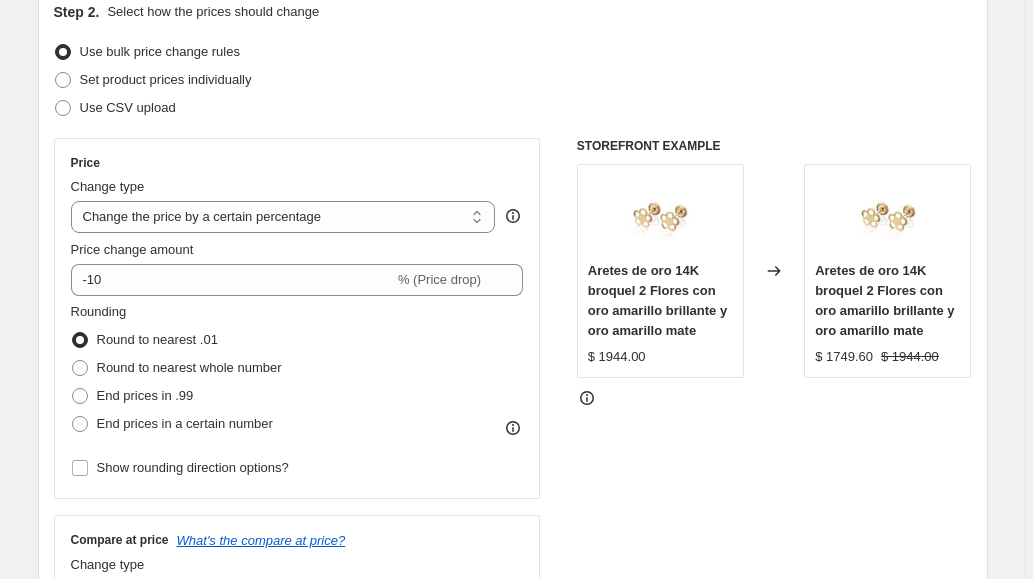 scroll, scrollTop: 231, scrollLeft: 0, axis: vertical 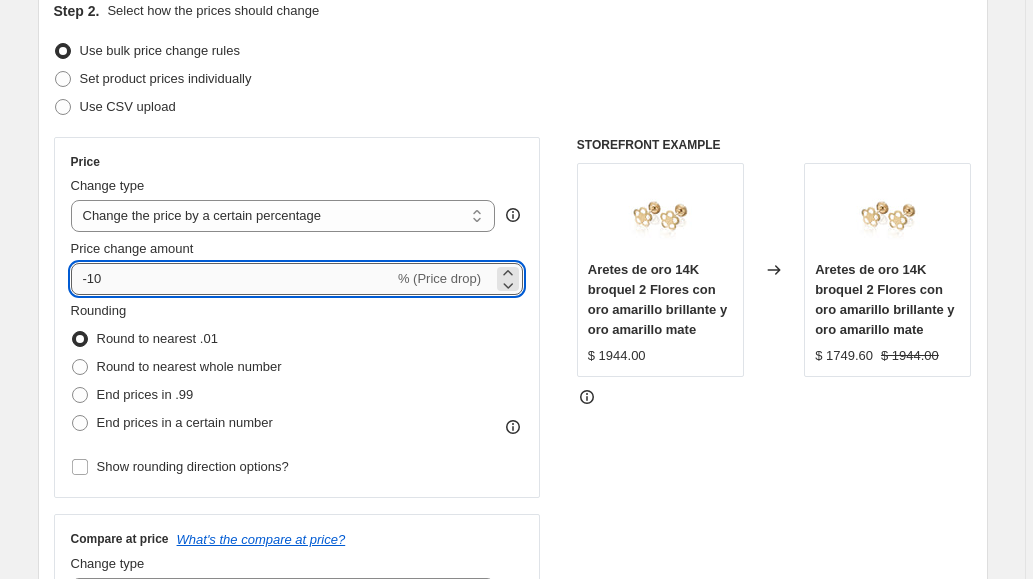 click on "-10" at bounding box center [232, 279] 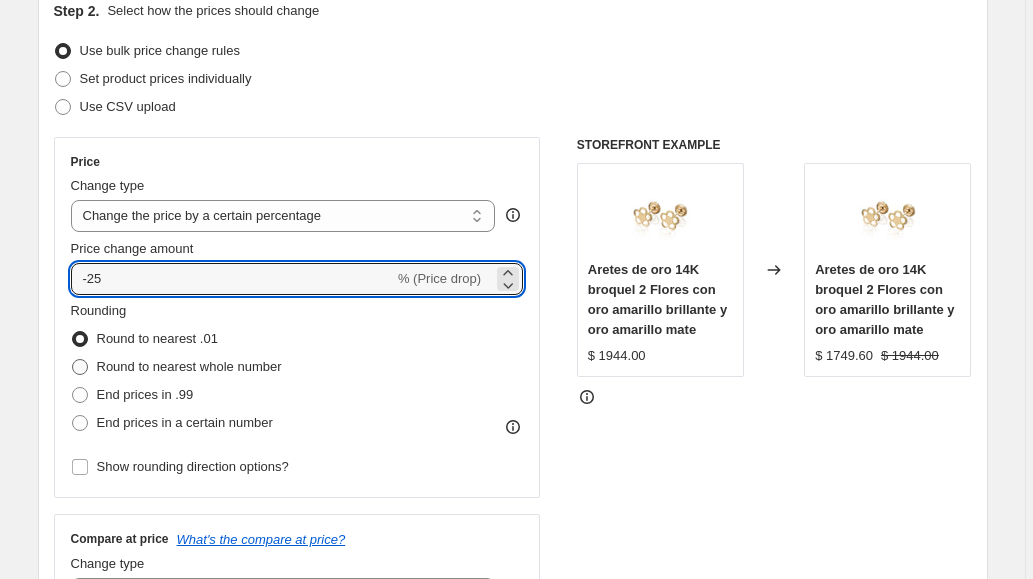 type on "-25" 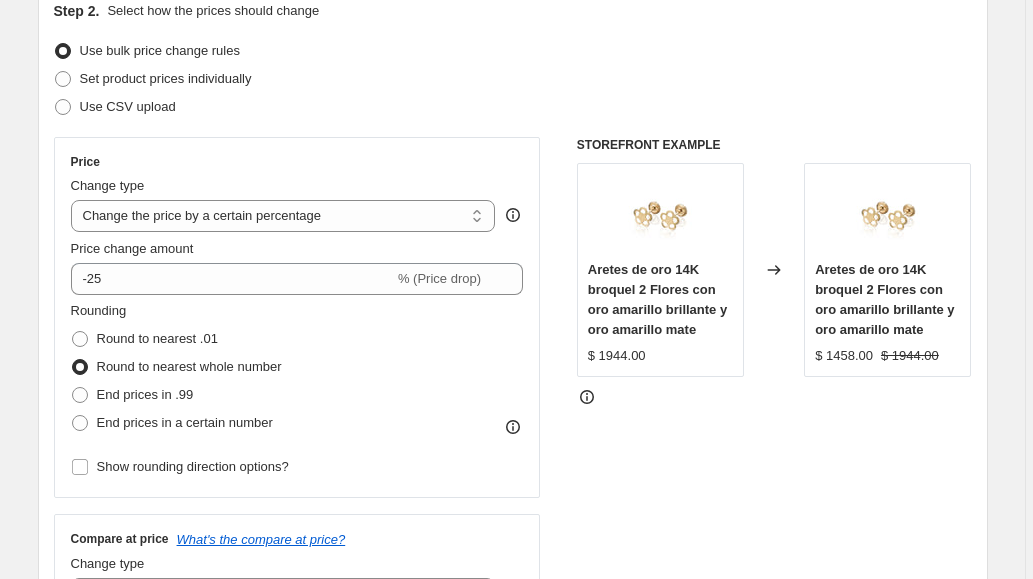 scroll, scrollTop: 19, scrollLeft: 0, axis: vertical 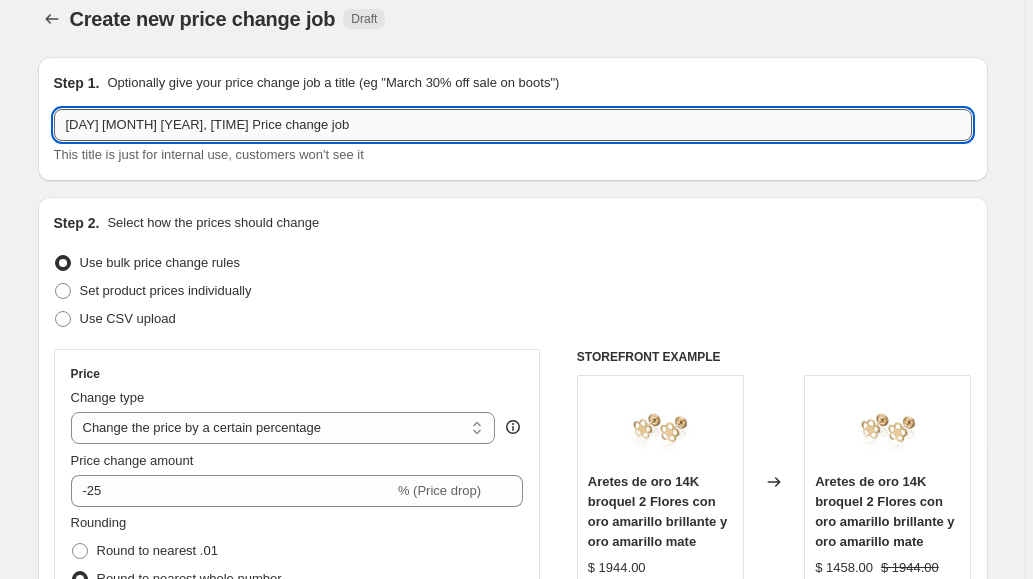 click on "[DAY] [MONTH] [YEAR], [TIME] Price change job" at bounding box center [513, 125] 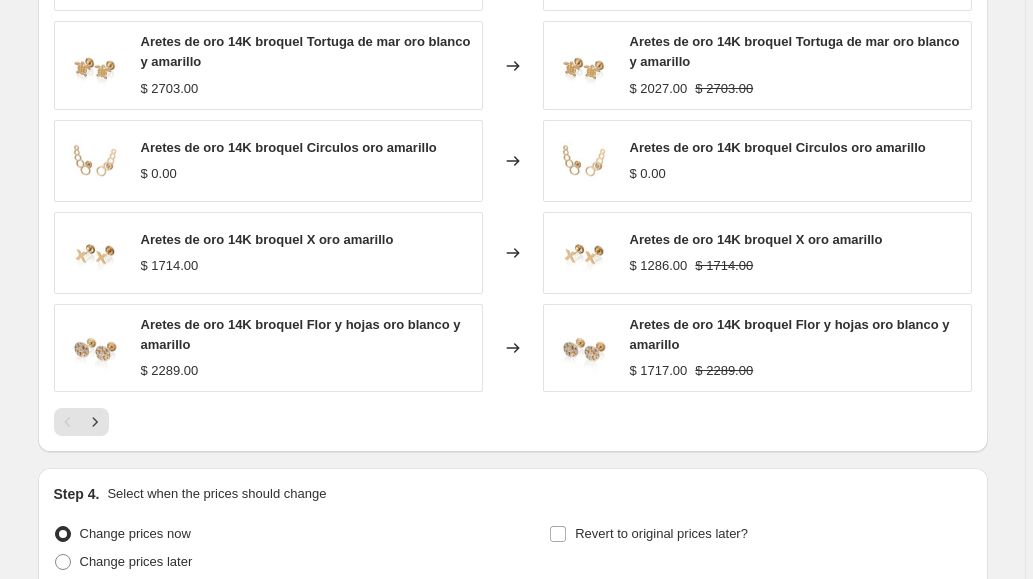 scroll, scrollTop: 1439, scrollLeft: 0, axis: vertical 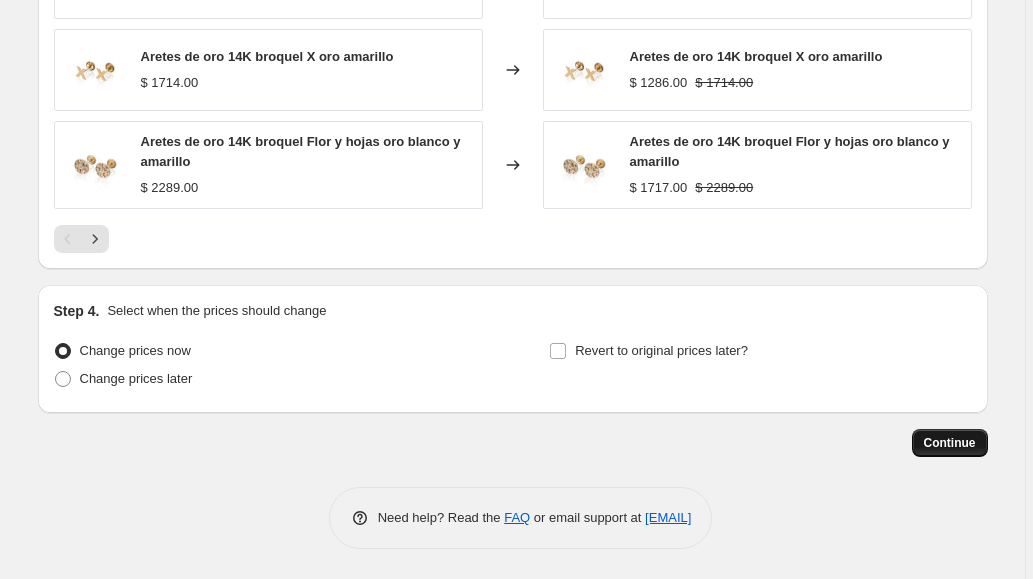 type on "[MONTH] [DAY]" 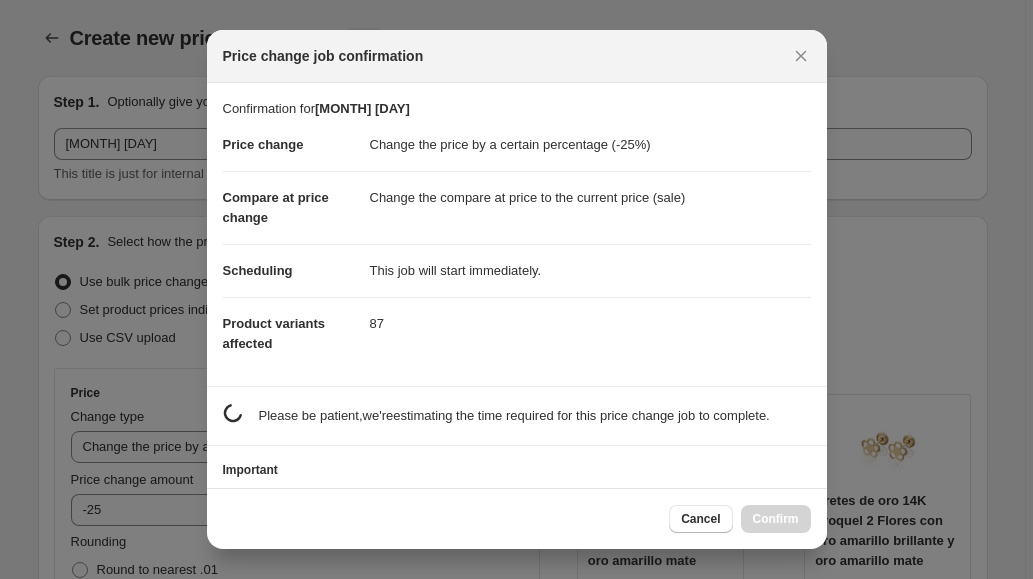 scroll, scrollTop: 0, scrollLeft: 0, axis: both 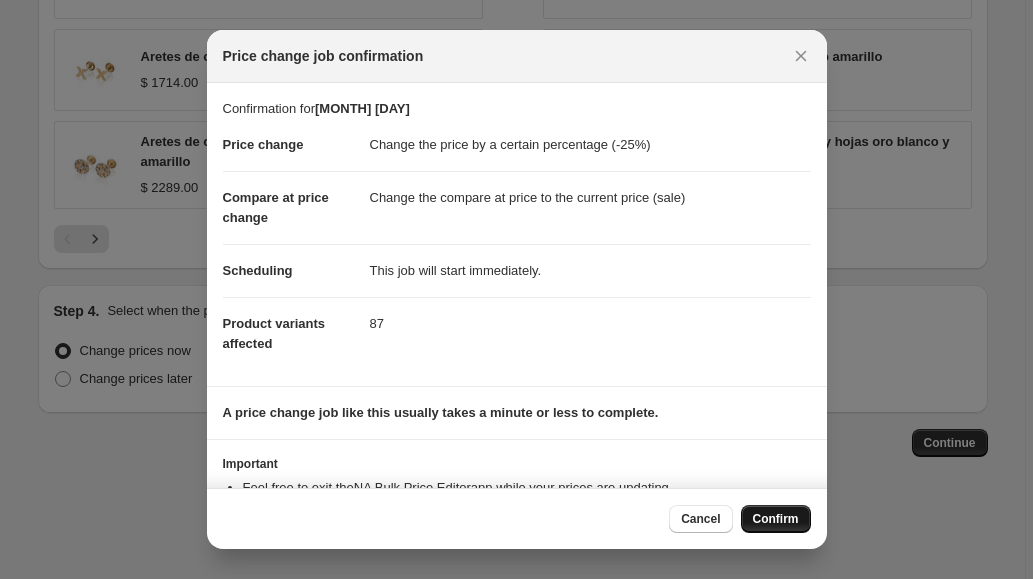 click on "Confirm" at bounding box center (776, 519) 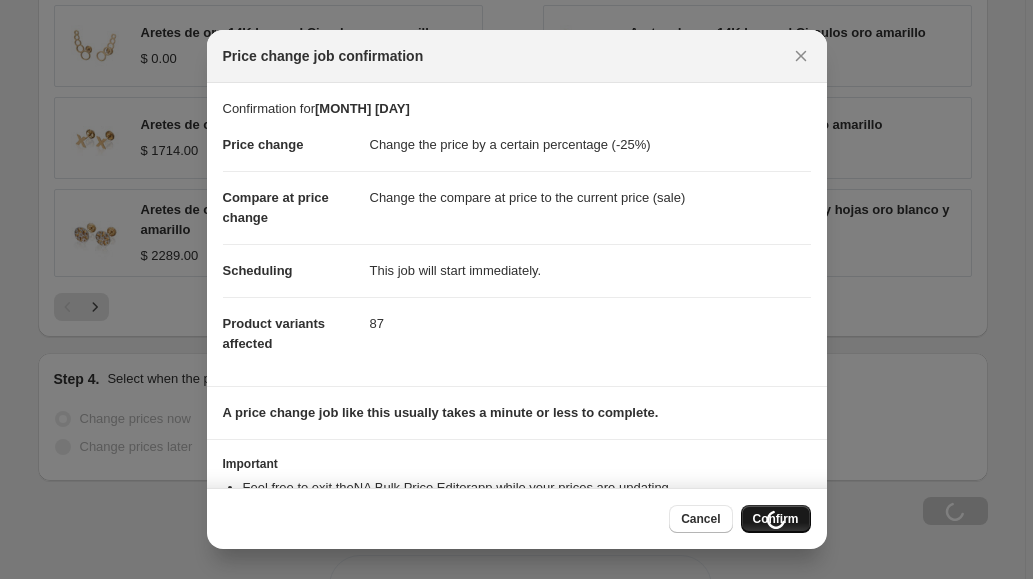 scroll, scrollTop: 1507, scrollLeft: 0, axis: vertical 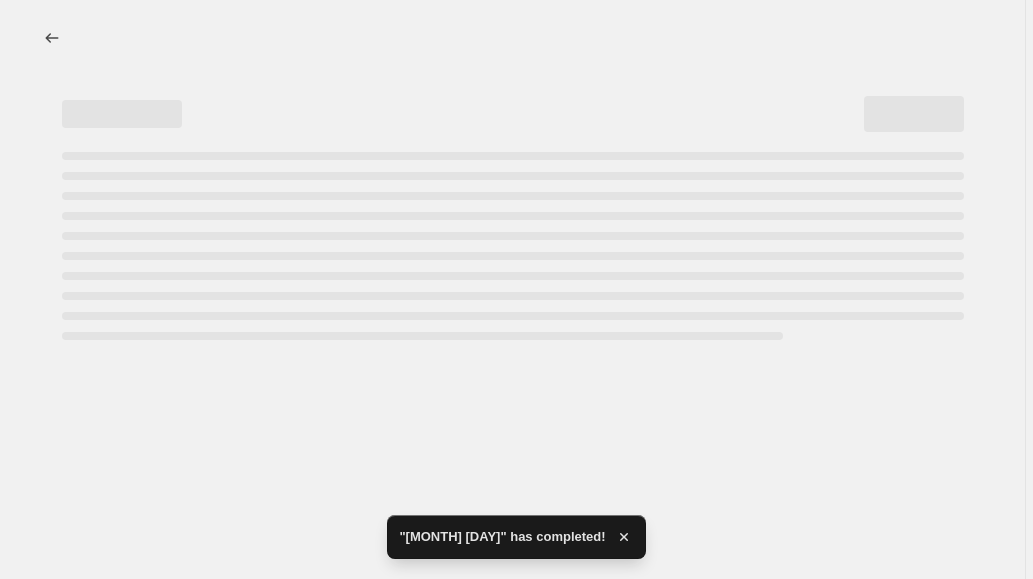 select on "percentage" 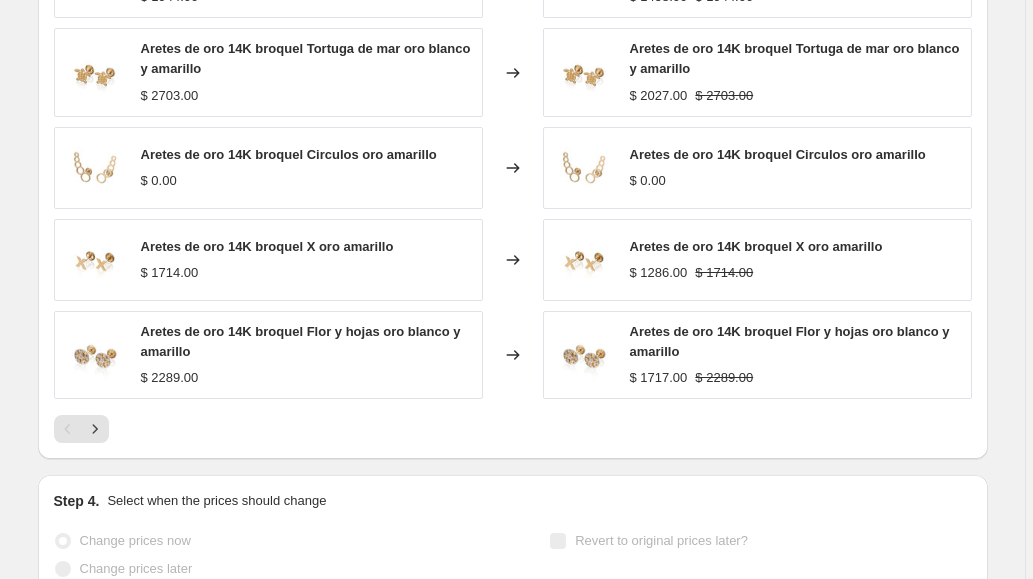 scroll, scrollTop: 0, scrollLeft: 0, axis: both 